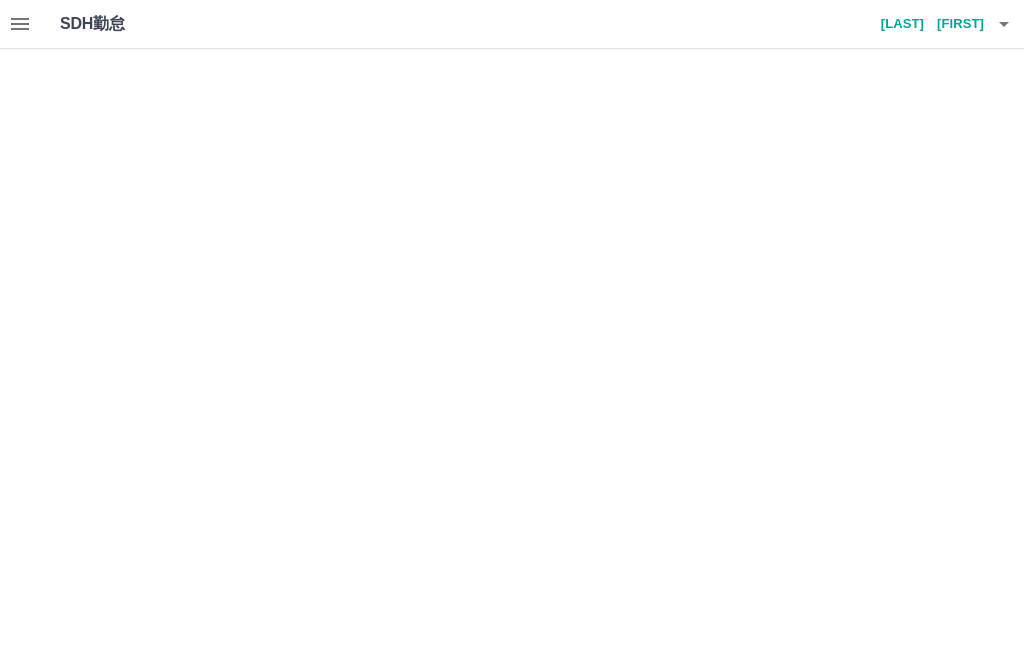 scroll, scrollTop: 0, scrollLeft: 0, axis: both 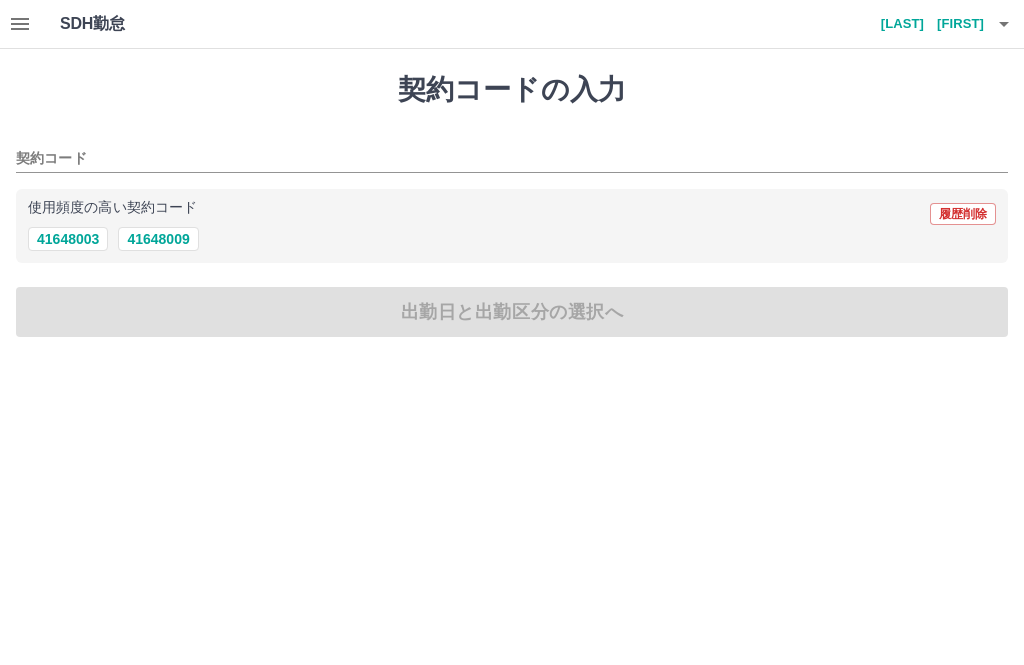 click on "41648003" at bounding box center (68, 239) 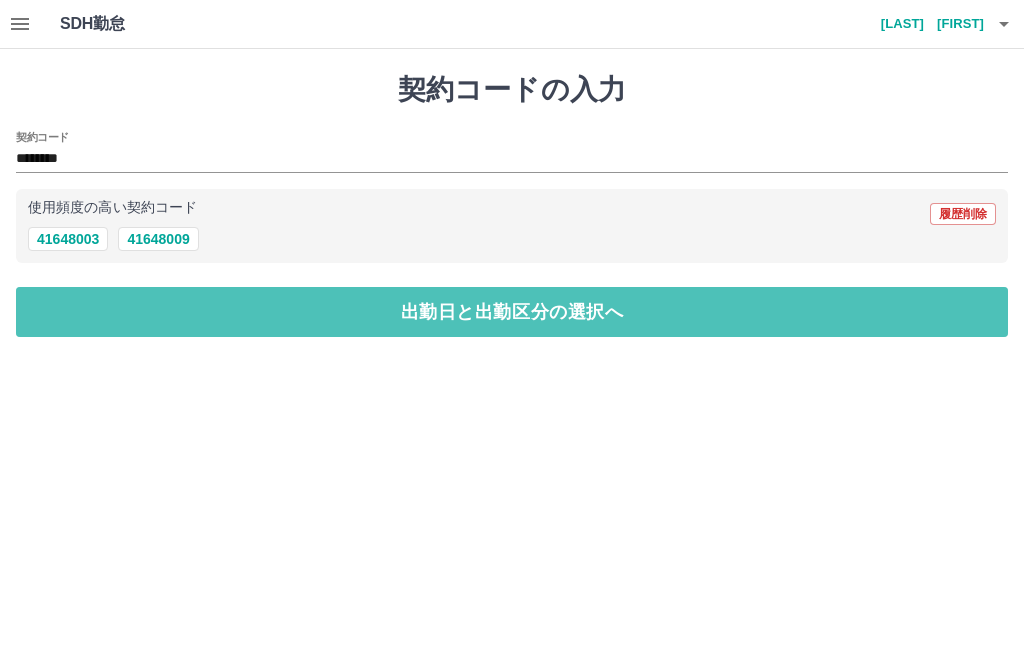 click on "出勤日と出勤区分の選択へ" at bounding box center (512, 312) 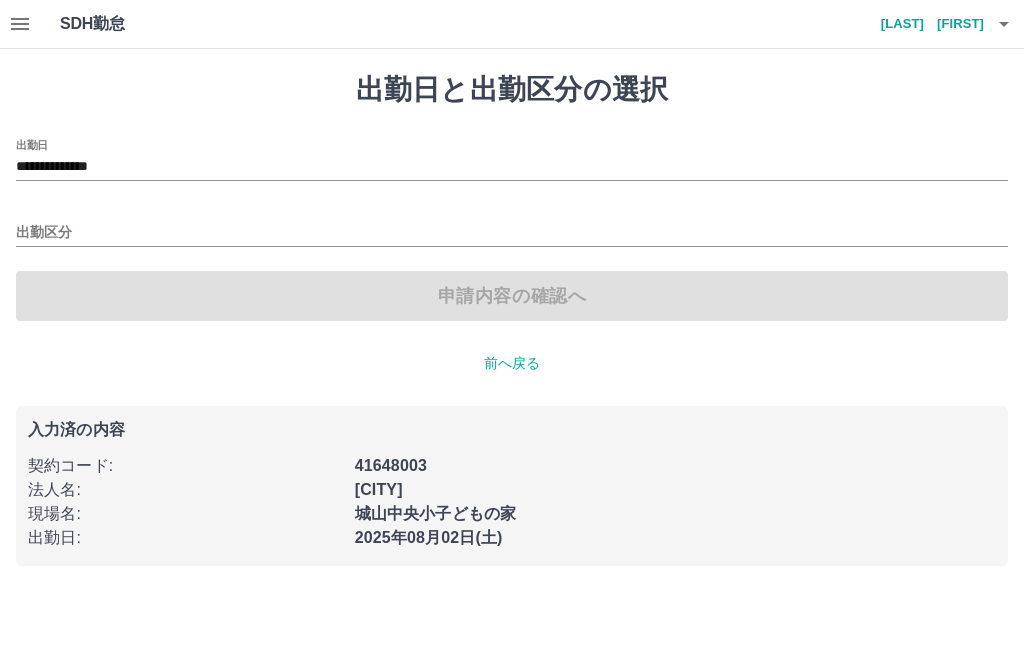 click on "出勤区分" at bounding box center [512, 233] 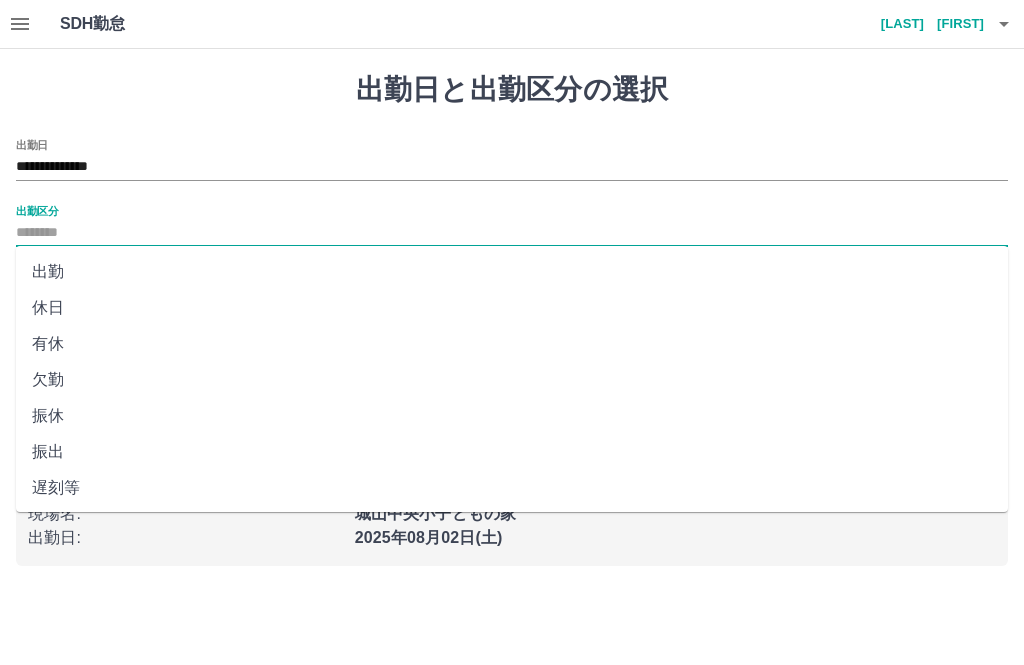 click on "出勤" at bounding box center (512, 272) 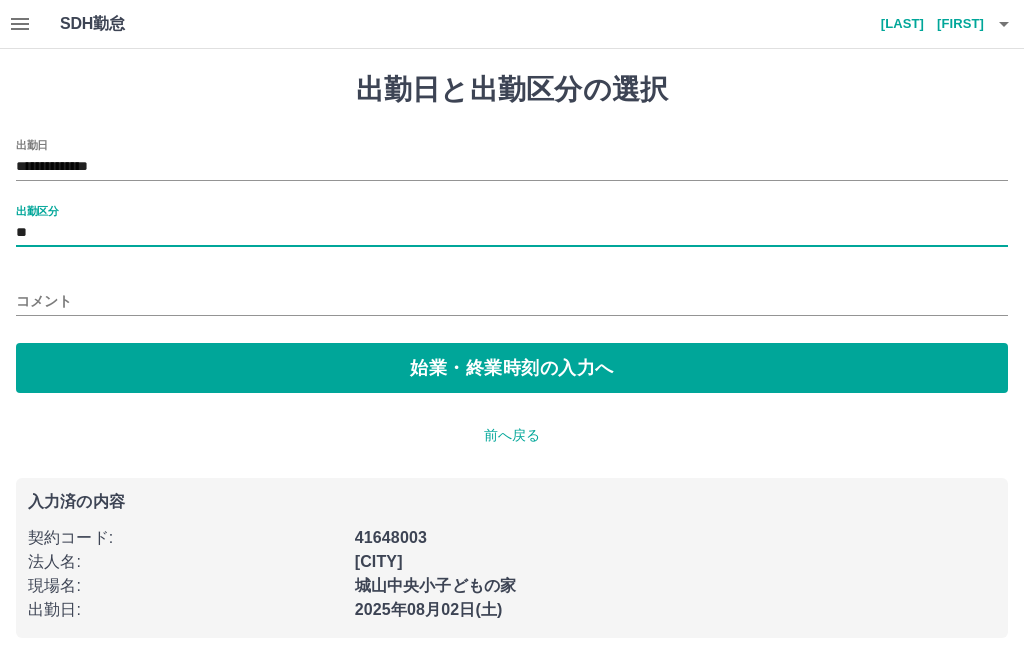 click on "始業・終業時刻の入力へ" at bounding box center (512, 368) 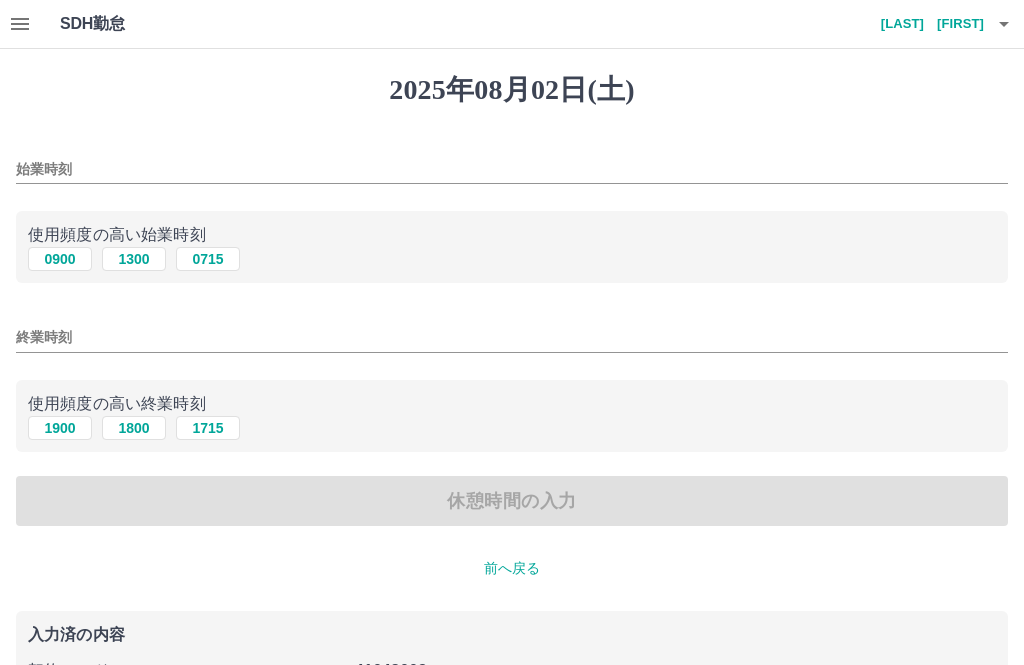 click on "0715" at bounding box center [208, 259] 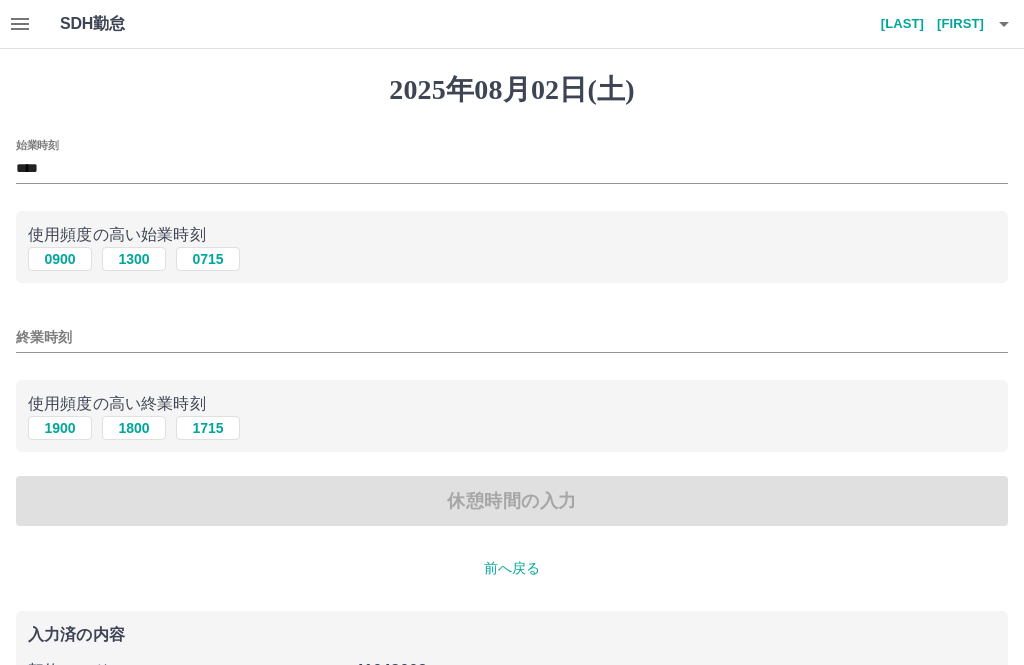 click on "終業時刻" at bounding box center [512, 337] 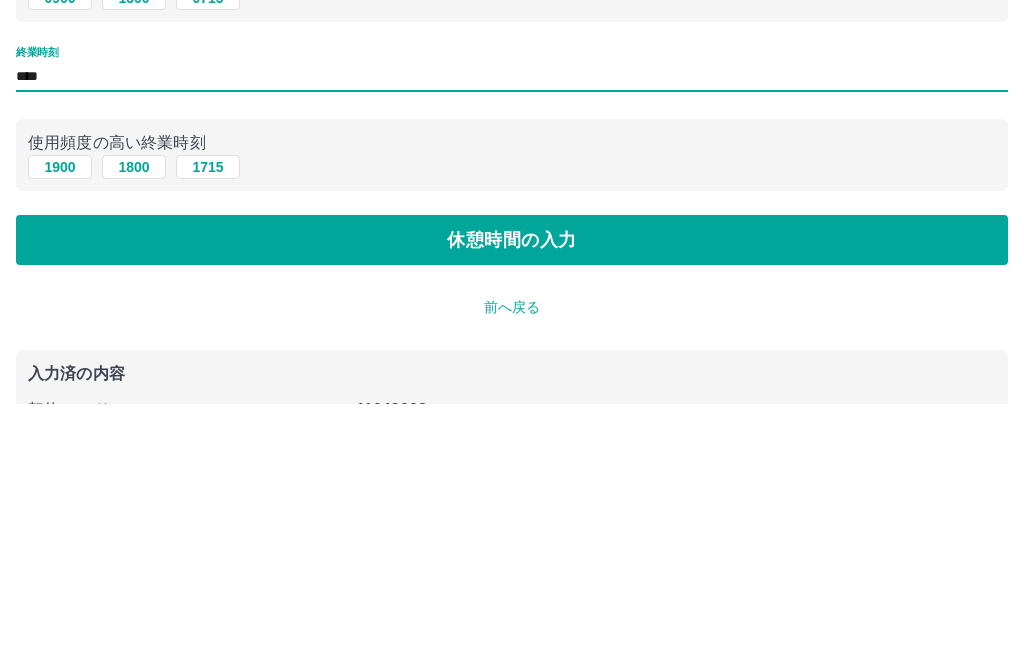 type on "****" 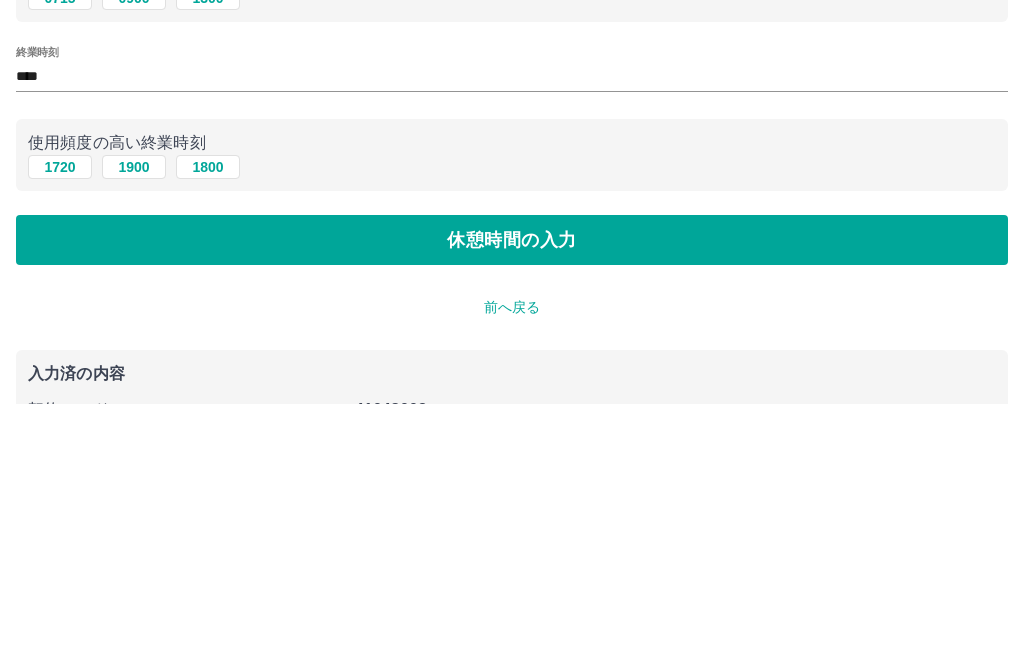 scroll, scrollTop: 156, scrollLeft: 0, axis: vertical 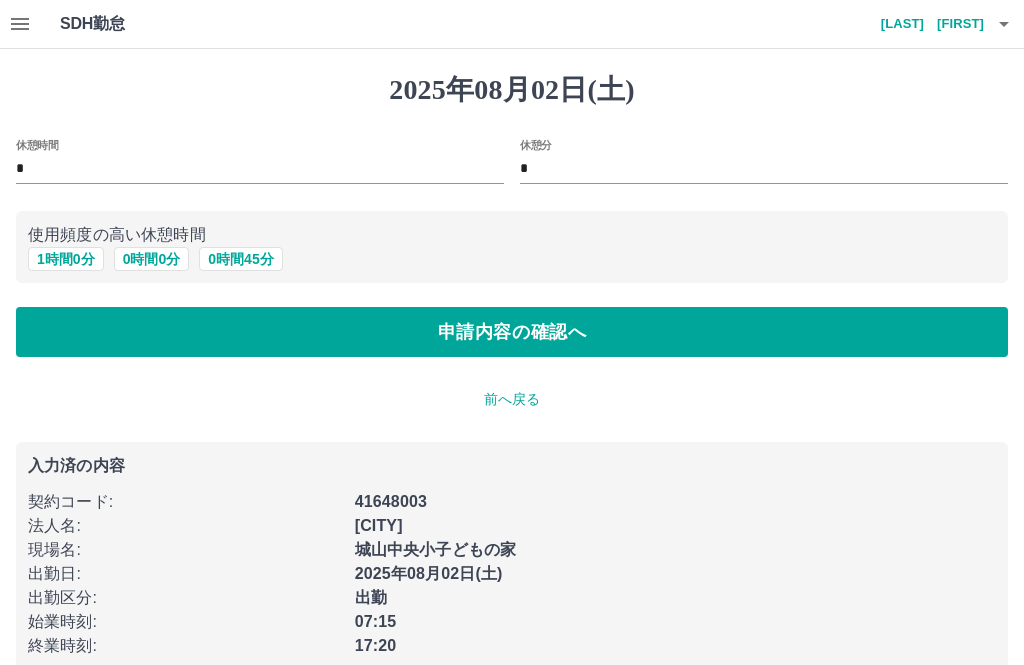 click on "1 時間 0 分" at bounding box center (66, 259) 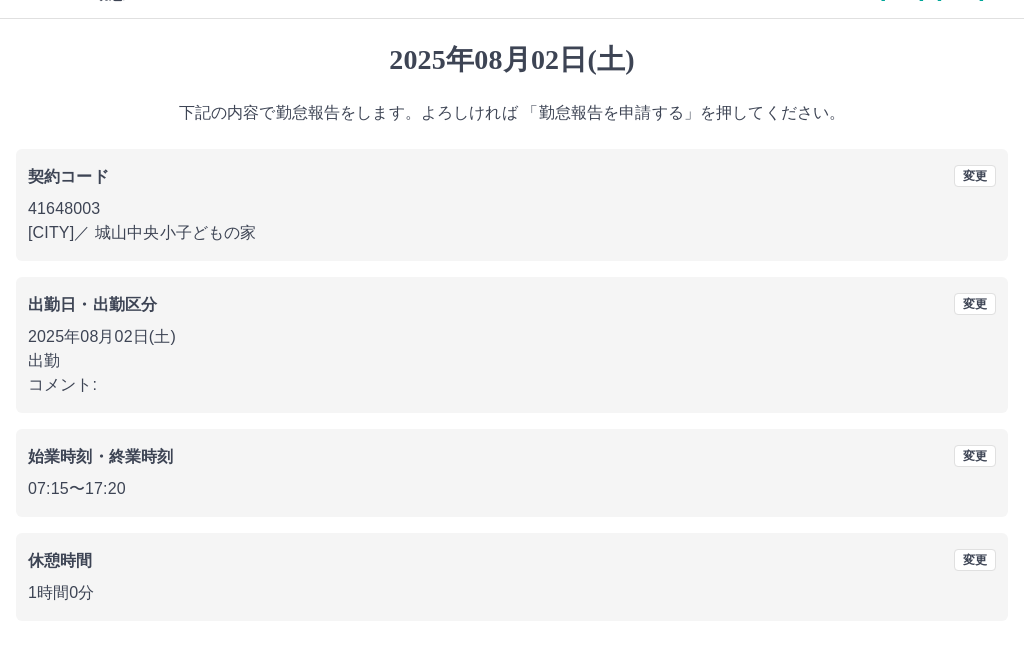 scroll, scrollTop: 19, scrollLeft: 0, axis: vertical 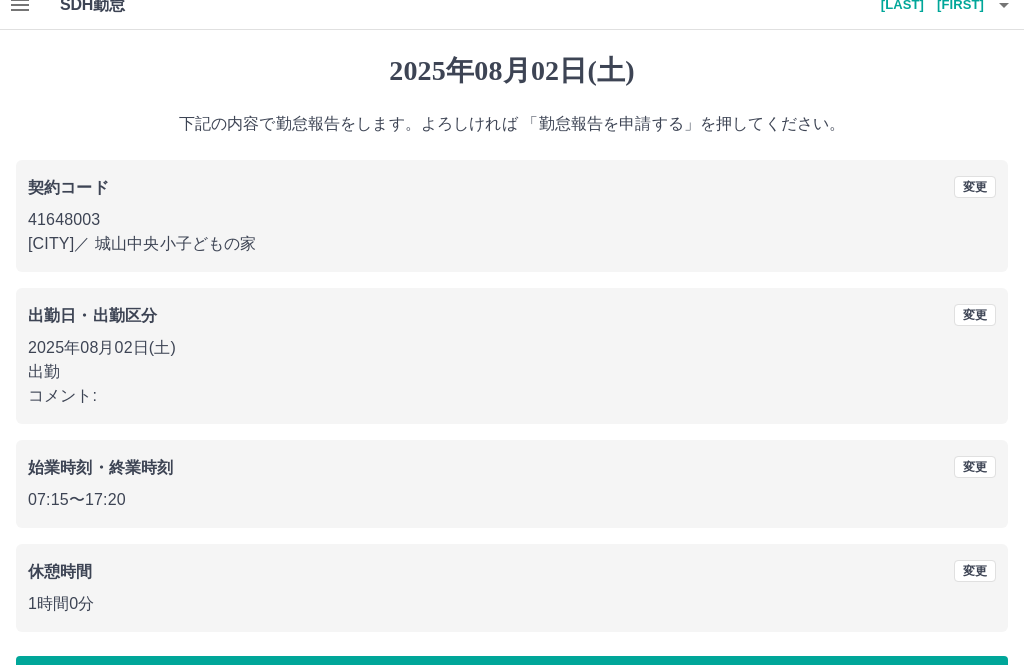 click on "勤怠報告を申請する" at bounding box center (512, 681) 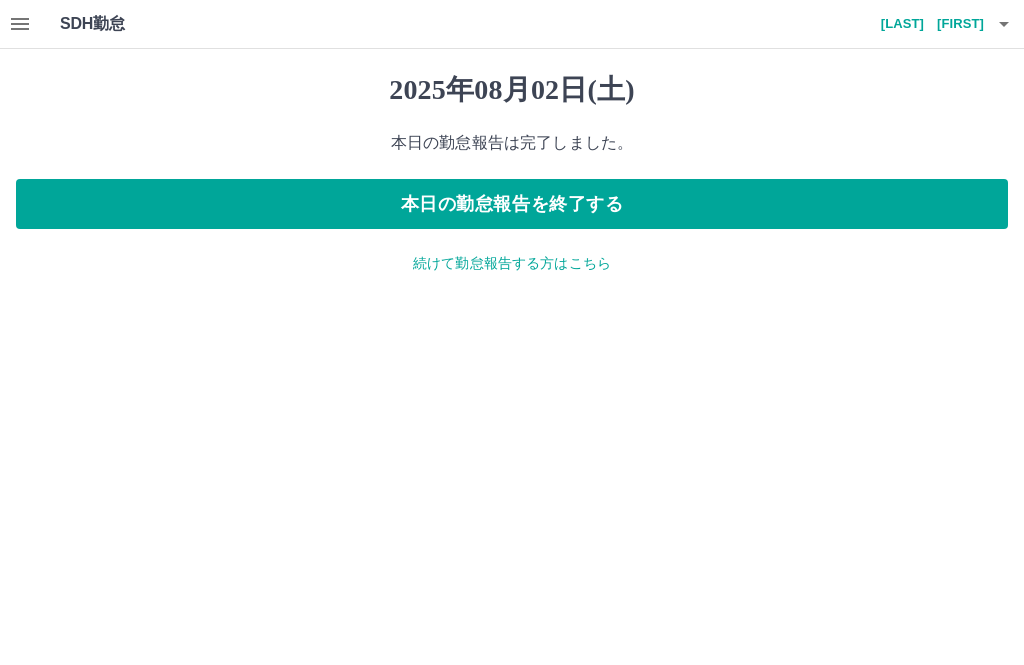 scroll, scrollTop: 0, scrollLeft: 0, axis: both 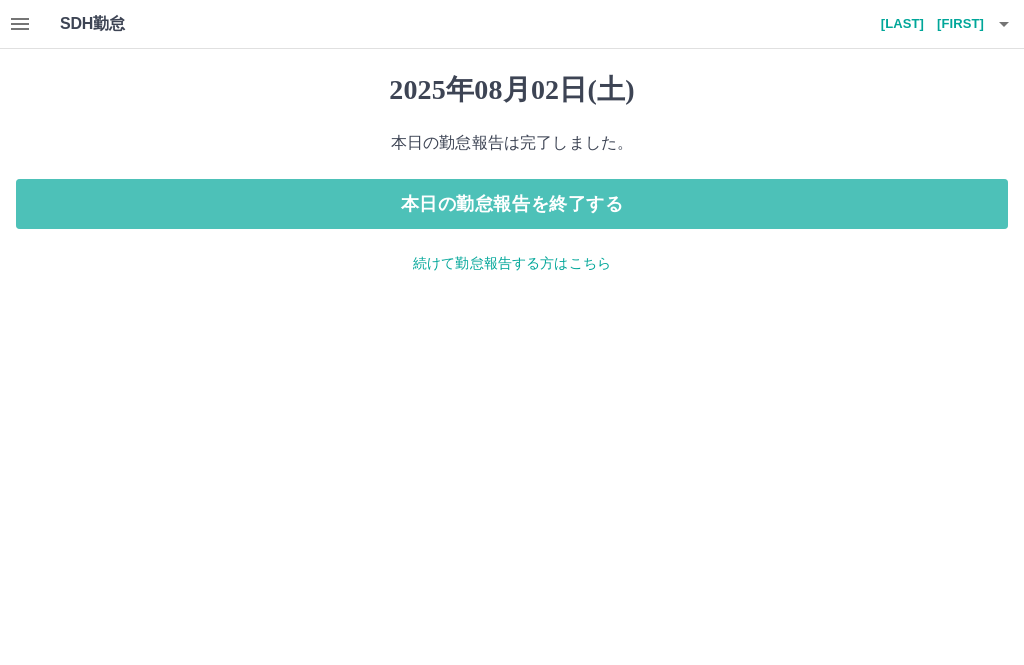 click on "本日の勤怠報告を終了する" at bounding box center [512, 204] 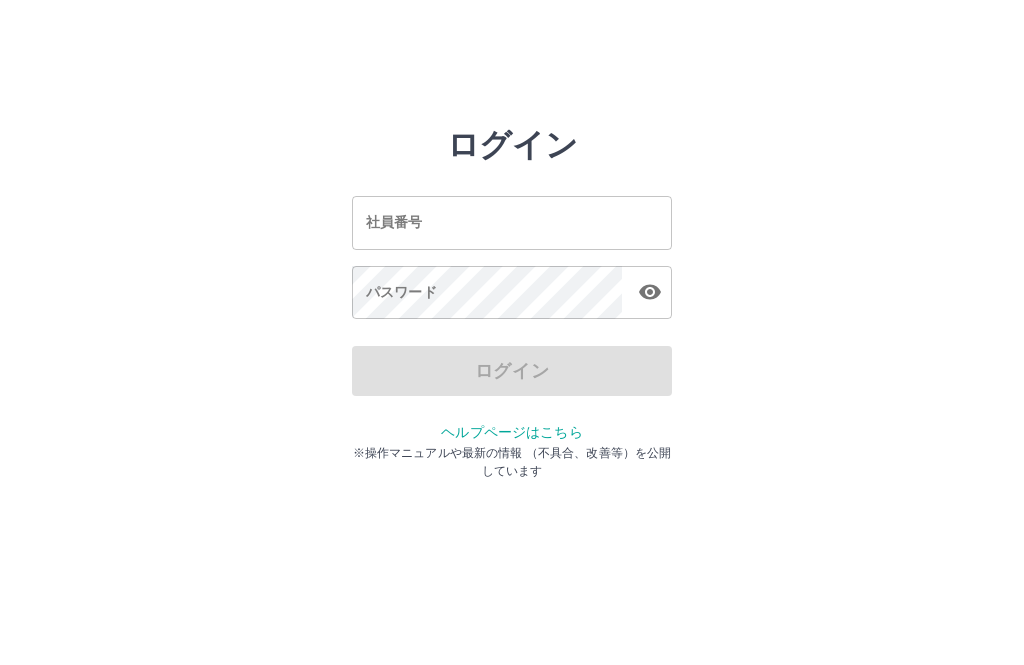 scroll, scrollTop: 0, scrollLeft: 0, axis: both 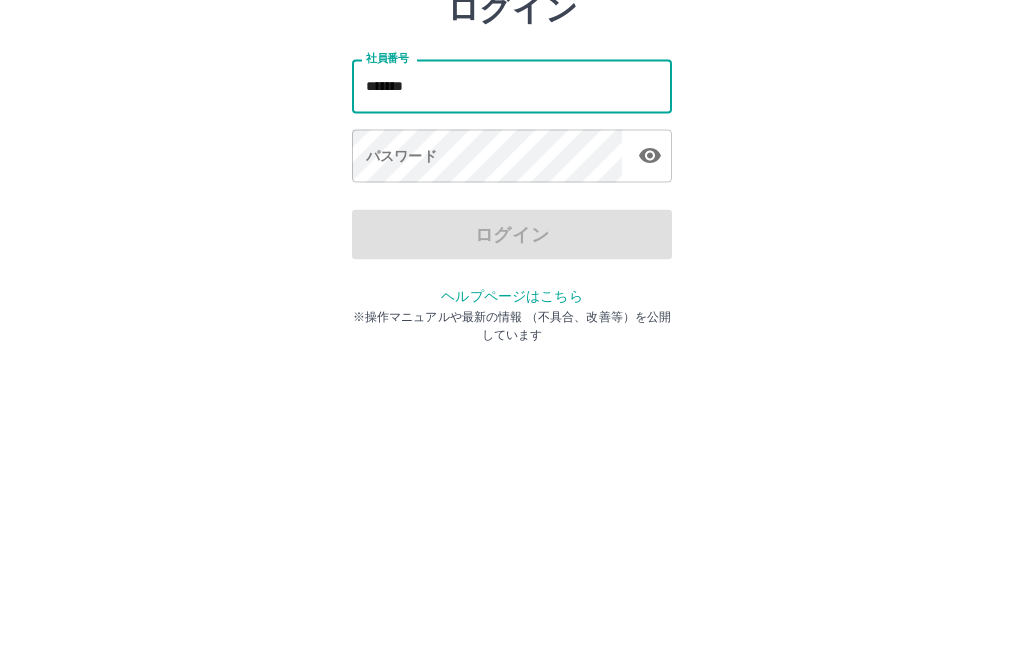 type on "*******" 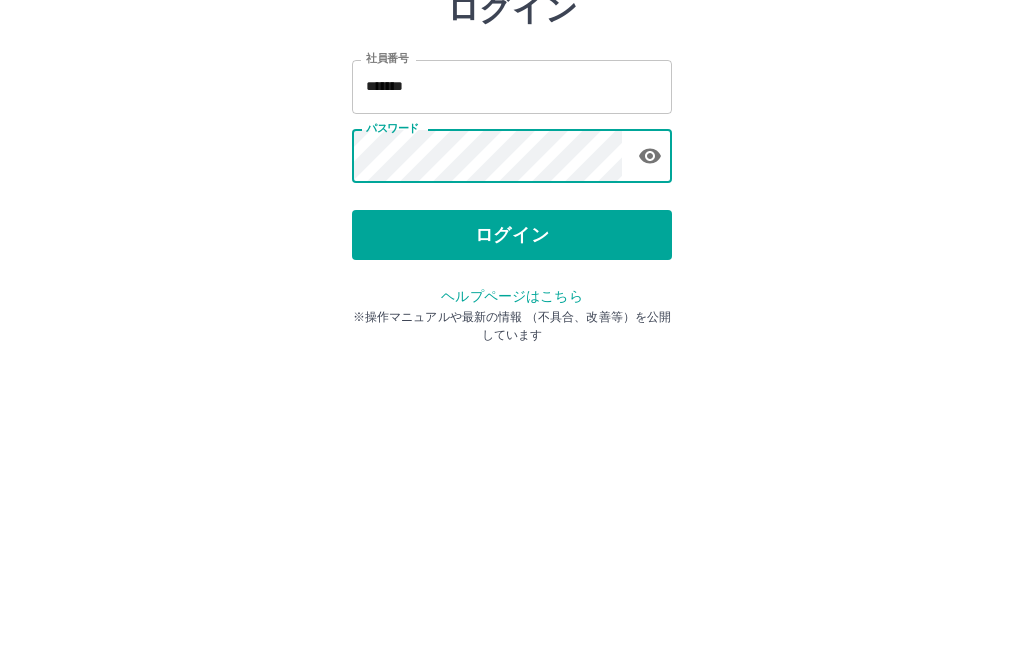 click on "ログイン" at bounding box center (512, 371) 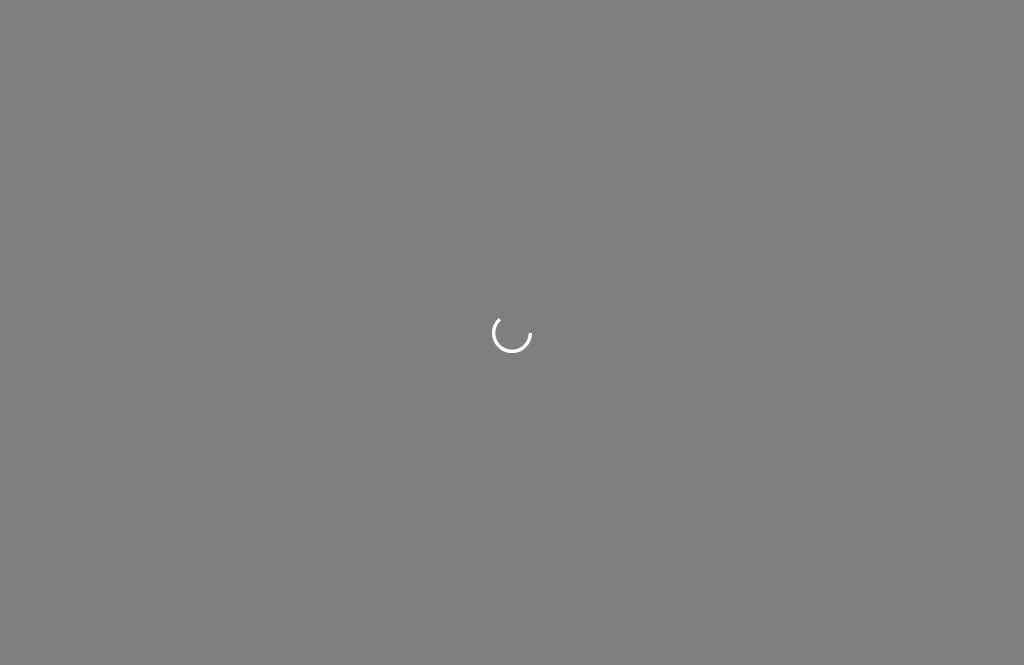 scroll, scrollTop: 0, scrollLeft: 0, axis: both 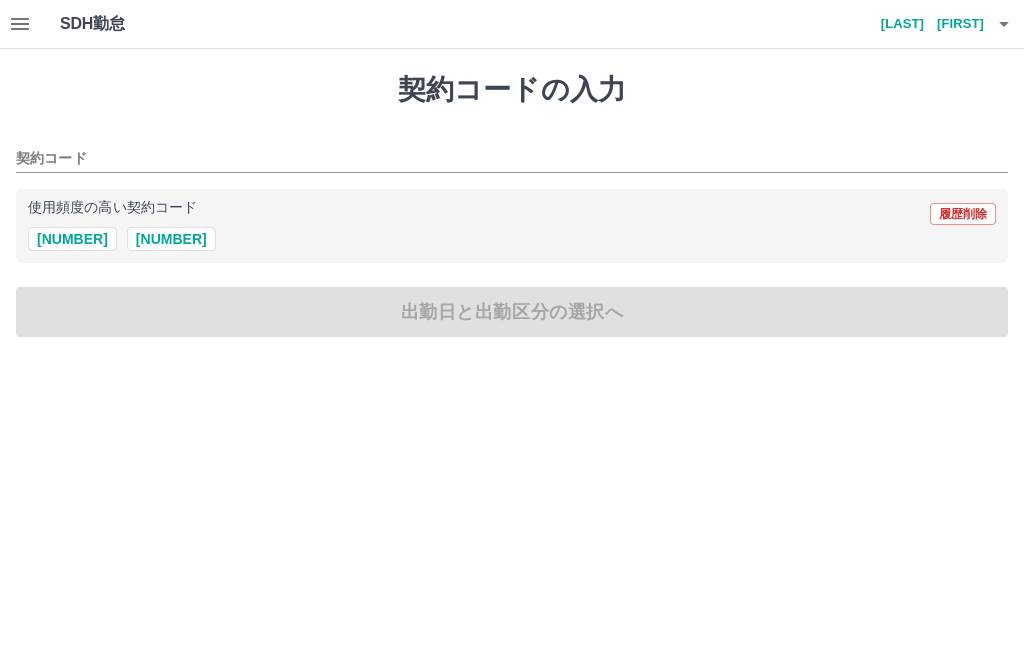 click on "[NUMBER]" at bounding box center (72, 239) 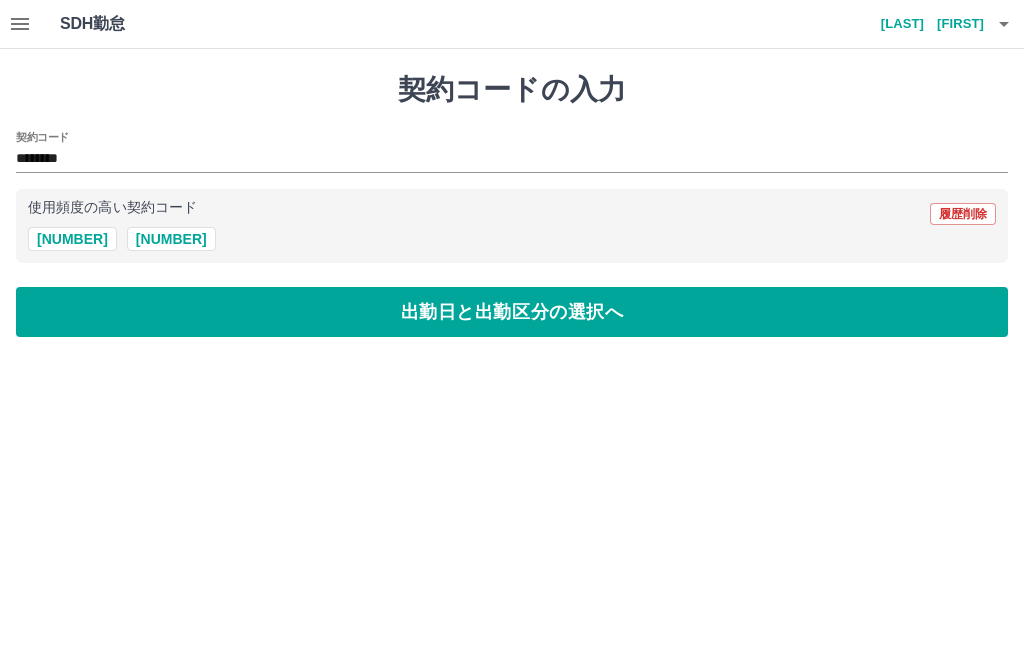click on "出勤日と出勤区分の選択へ" at bounding box center [512, 312] 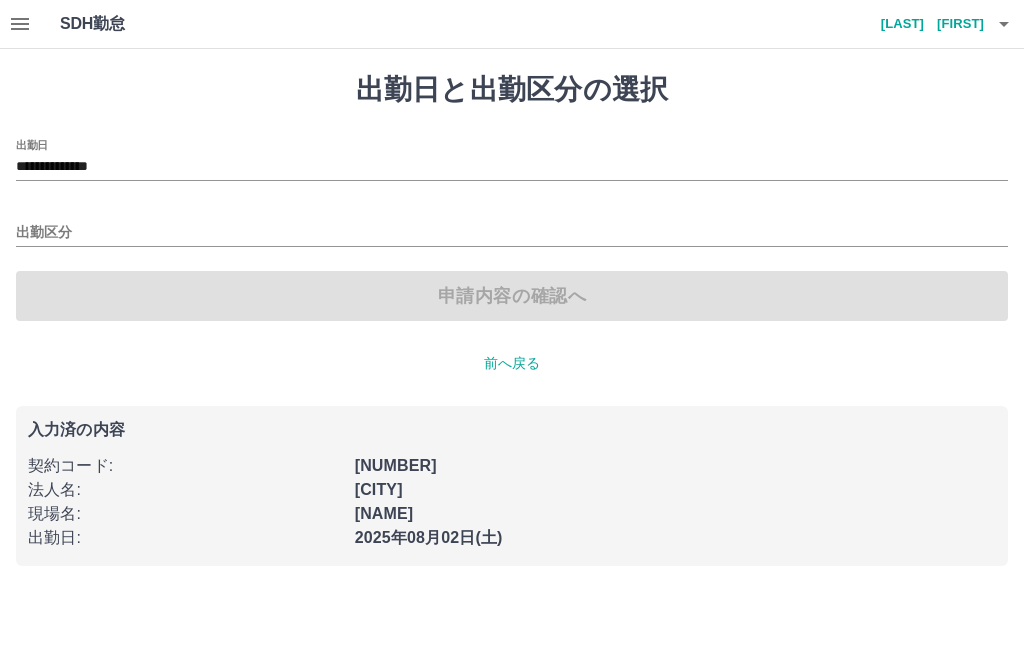 click on "**********" at bounding box center [512, 167] 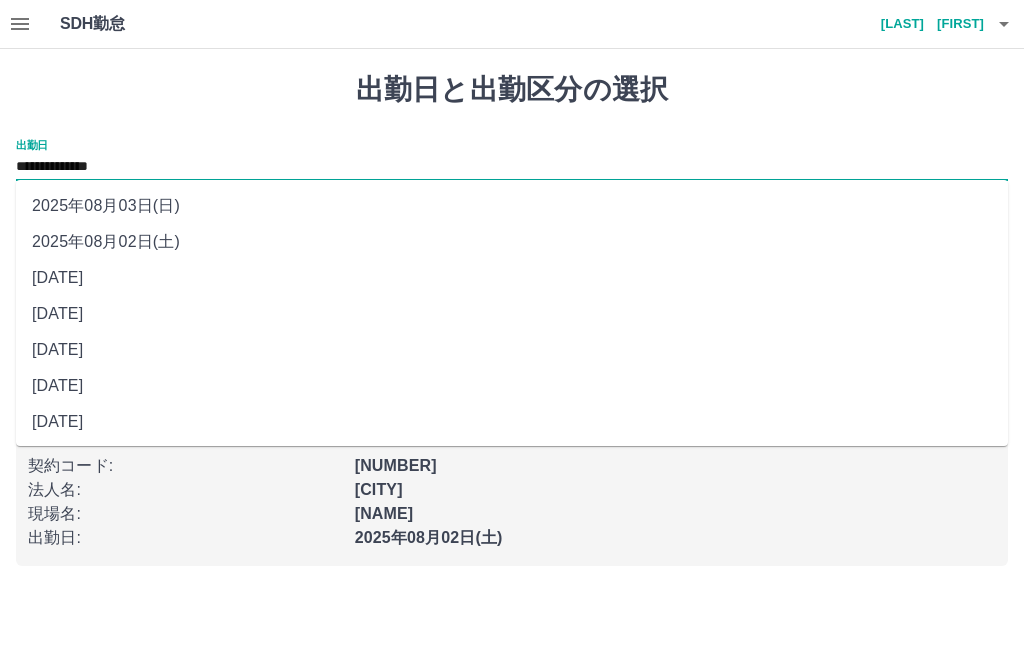 click on "2025年08月03日(日)" at bounding box center (512, 206) 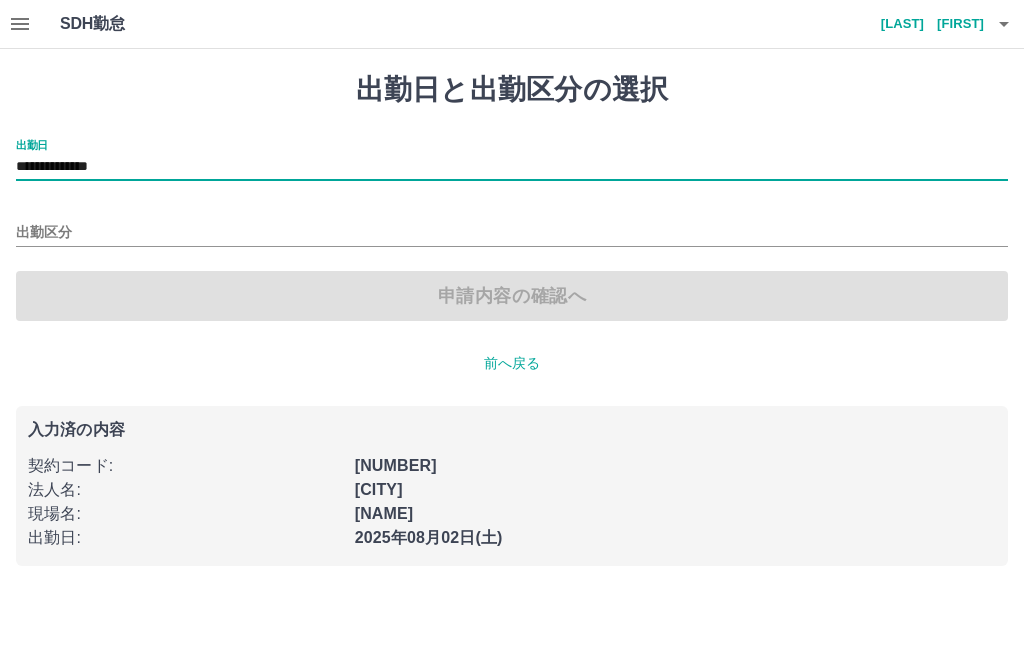 click on "出勤区分" at bounding box center [512, 233] 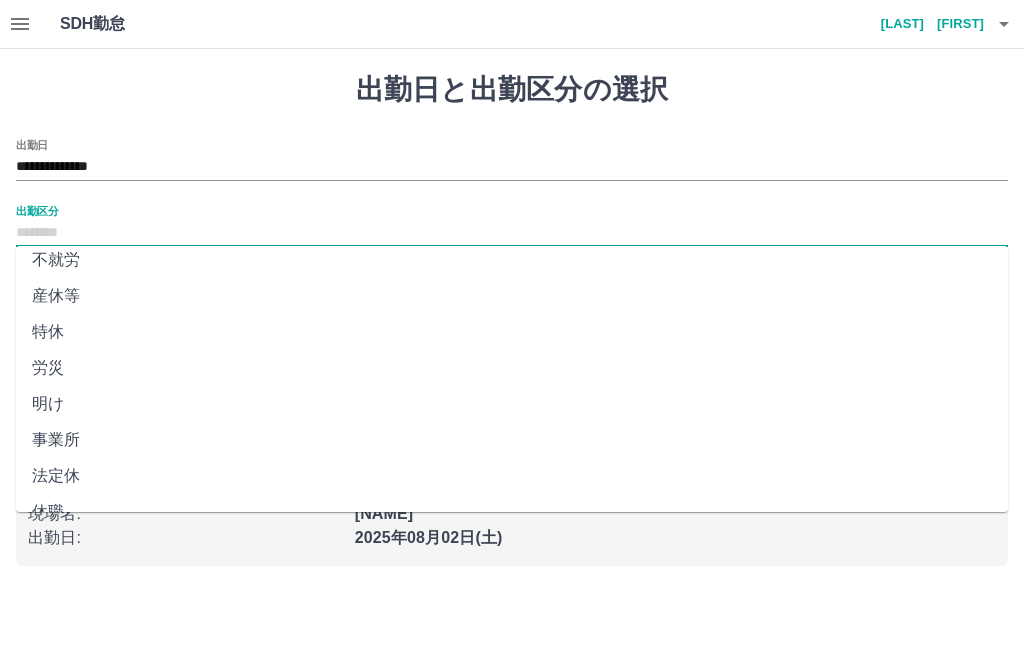 scroll, scrollTop: 372, scrollLeft: 0, axis: vertical 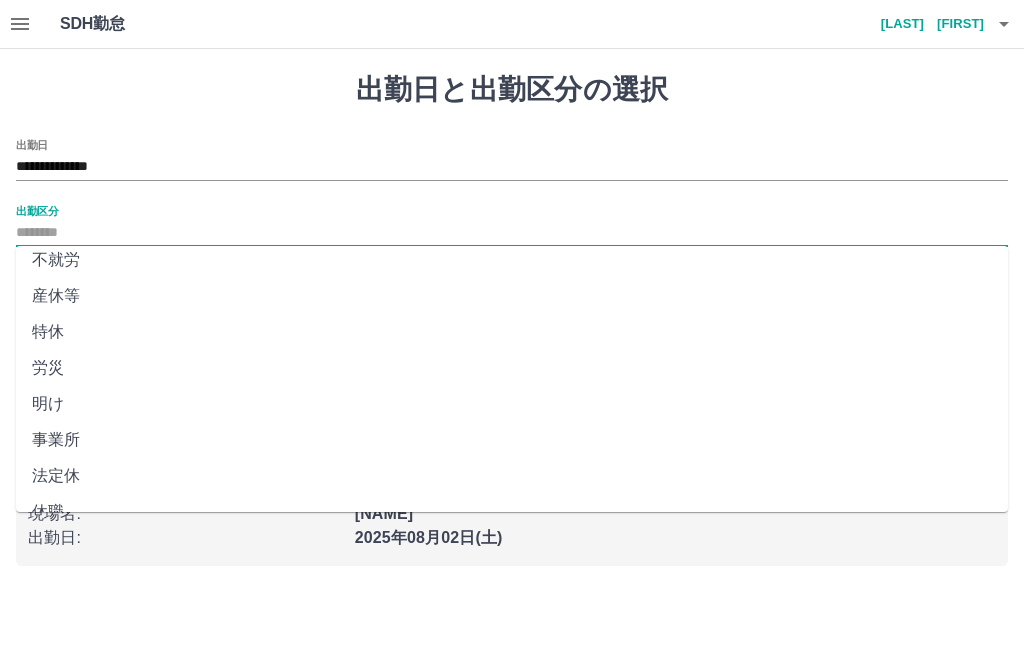 click on "法定休" at bounding box center [512, 476] 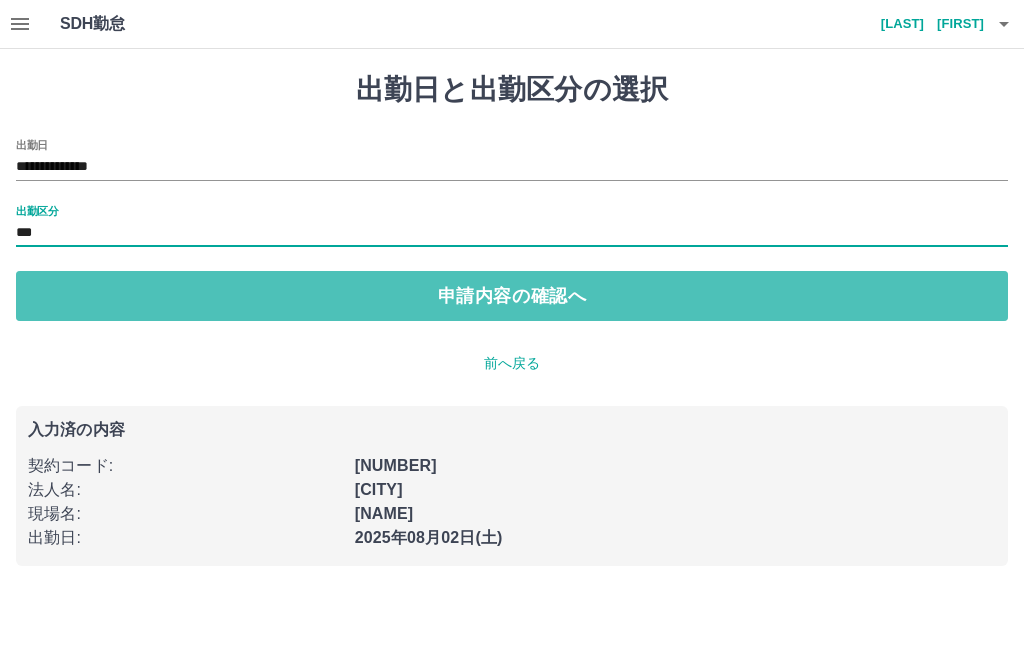 click on "申請内容の確認へ" at bounding box center (512, 296) 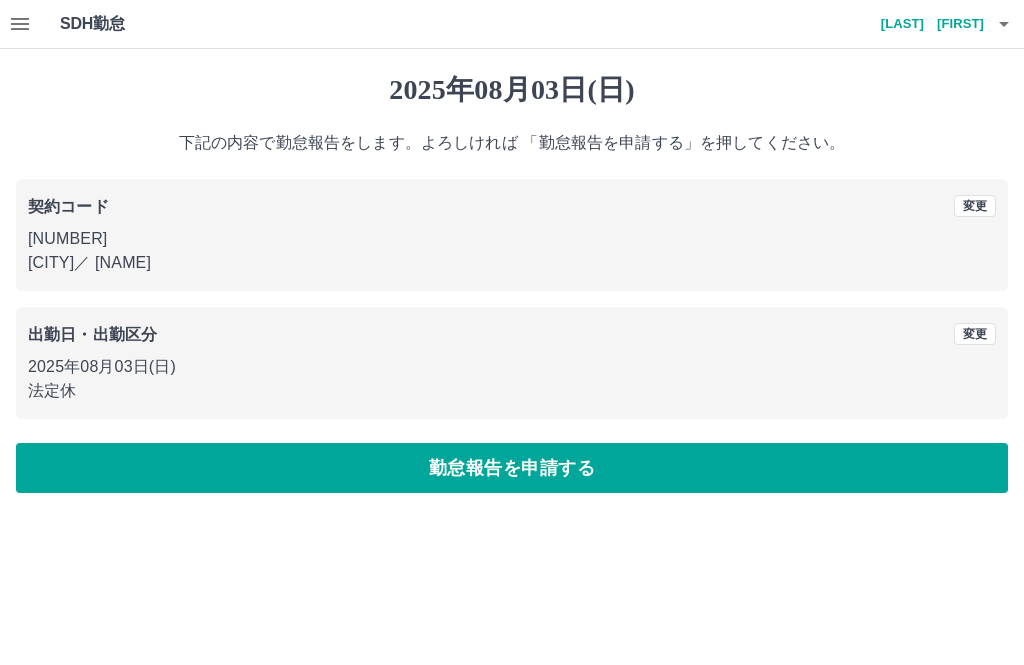 click on "勤怠報告を申請する" at bounding box center [512, 468] 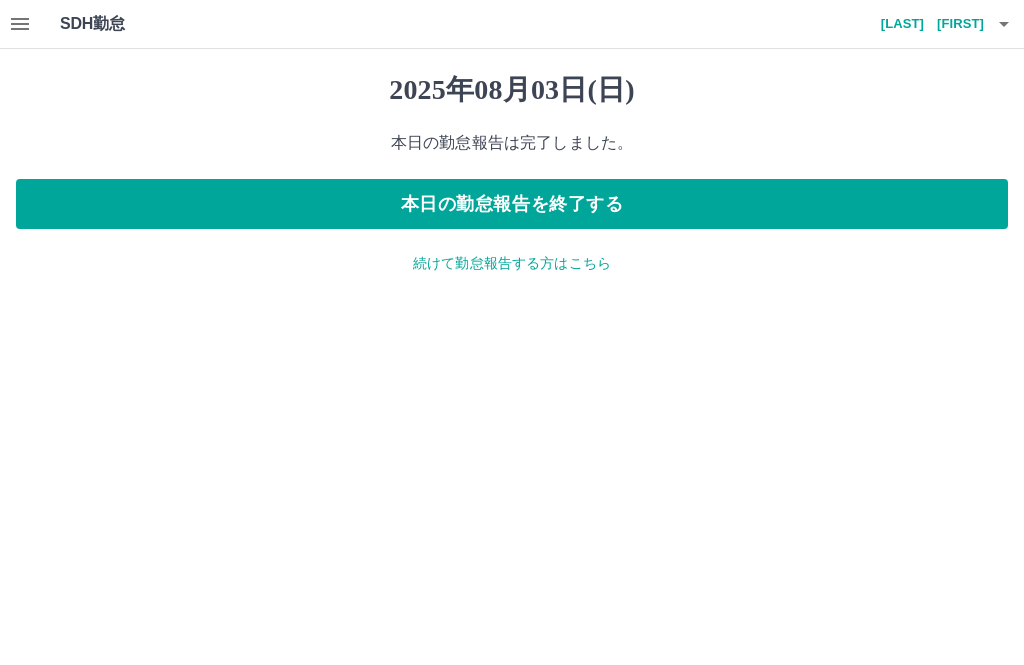 click 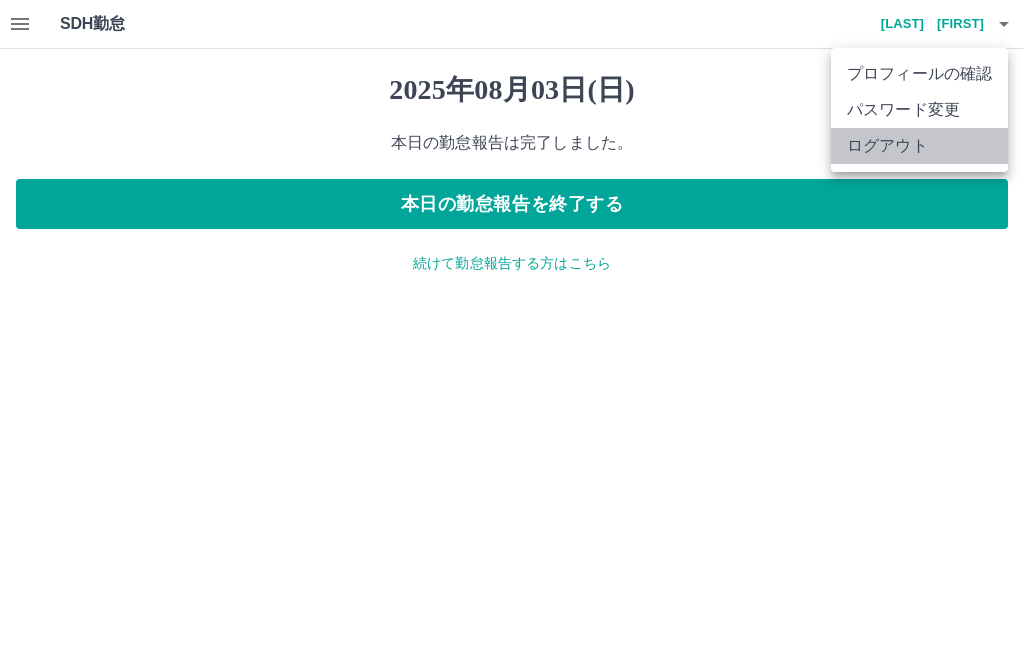click on "ログアウト" at bounding box center [919, 146] 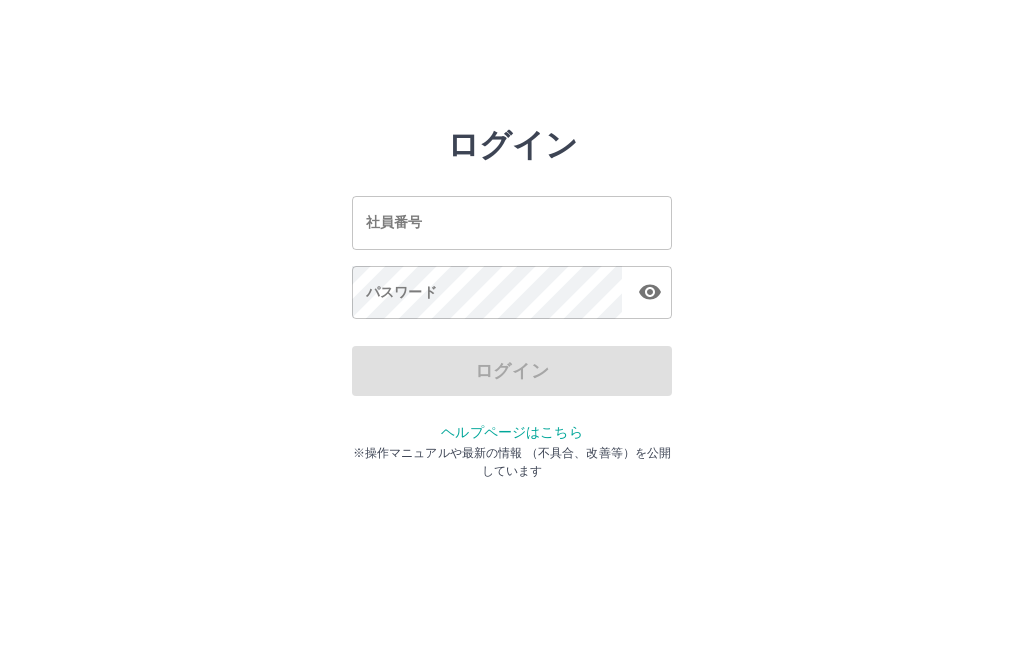 scroll, scrollTop: 0, scrollLeft: 0, axis: both 